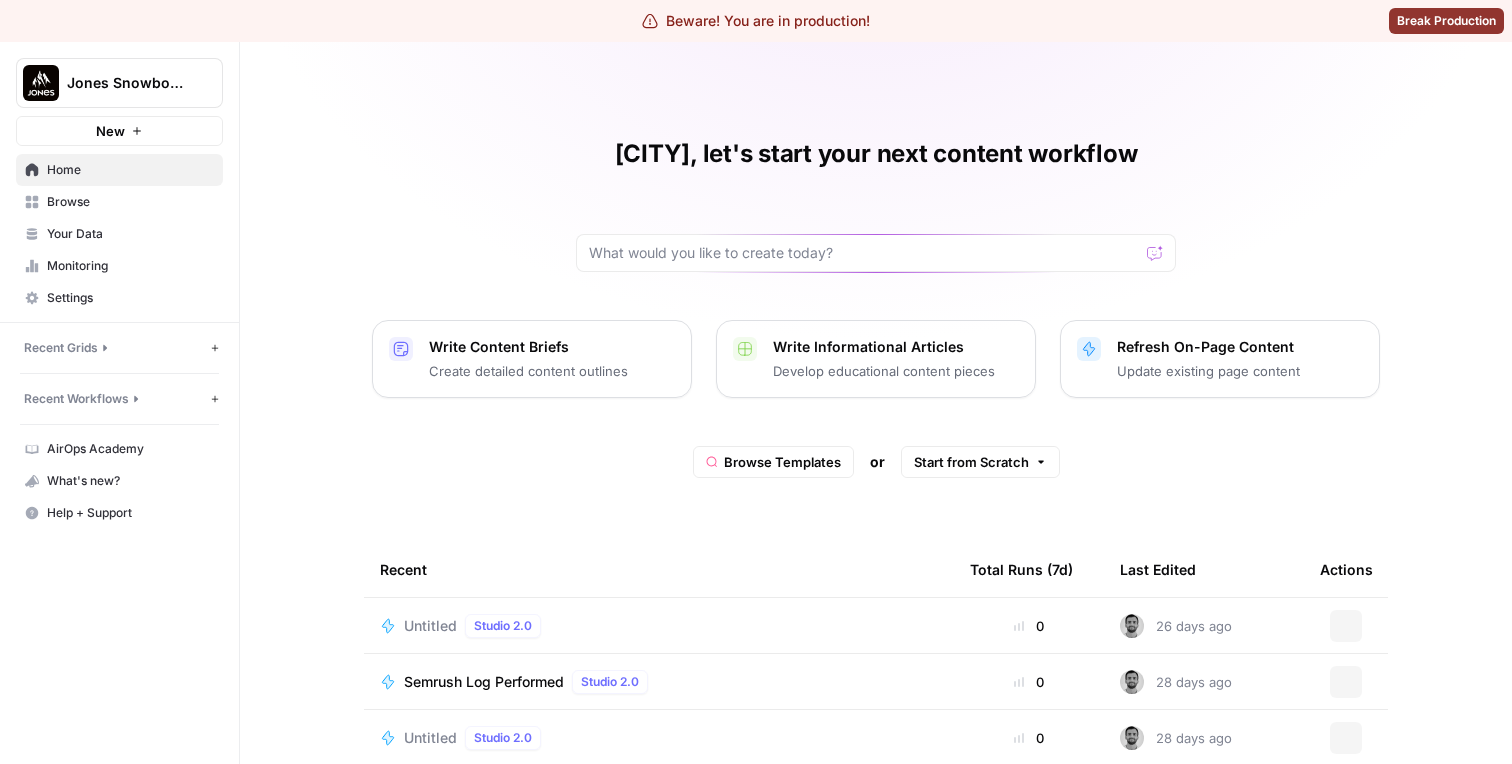 scroll, scrollTop: 0, scrollLeft: 0, axis: both 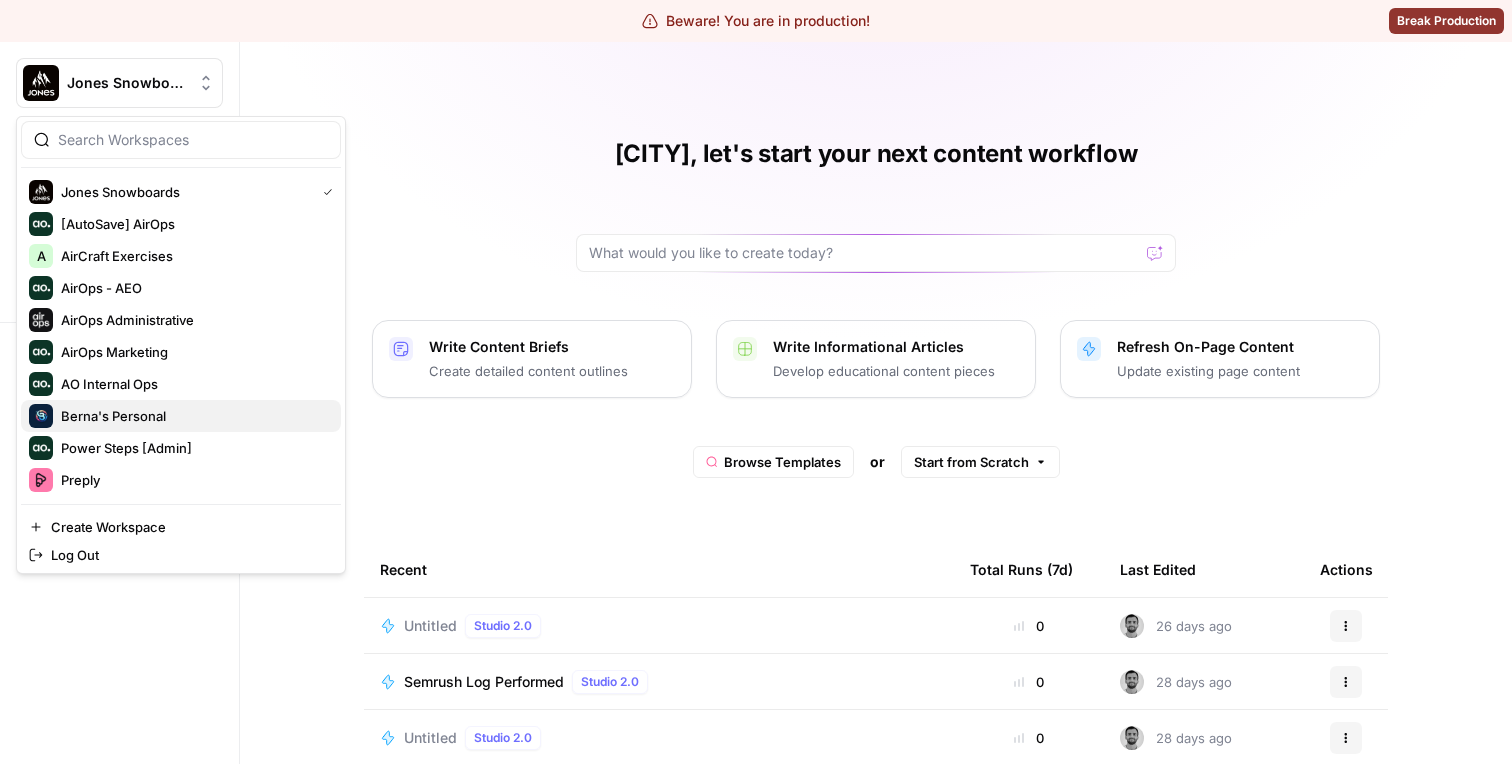 click on "Berna's Personal" at bounding box center (193, 416) 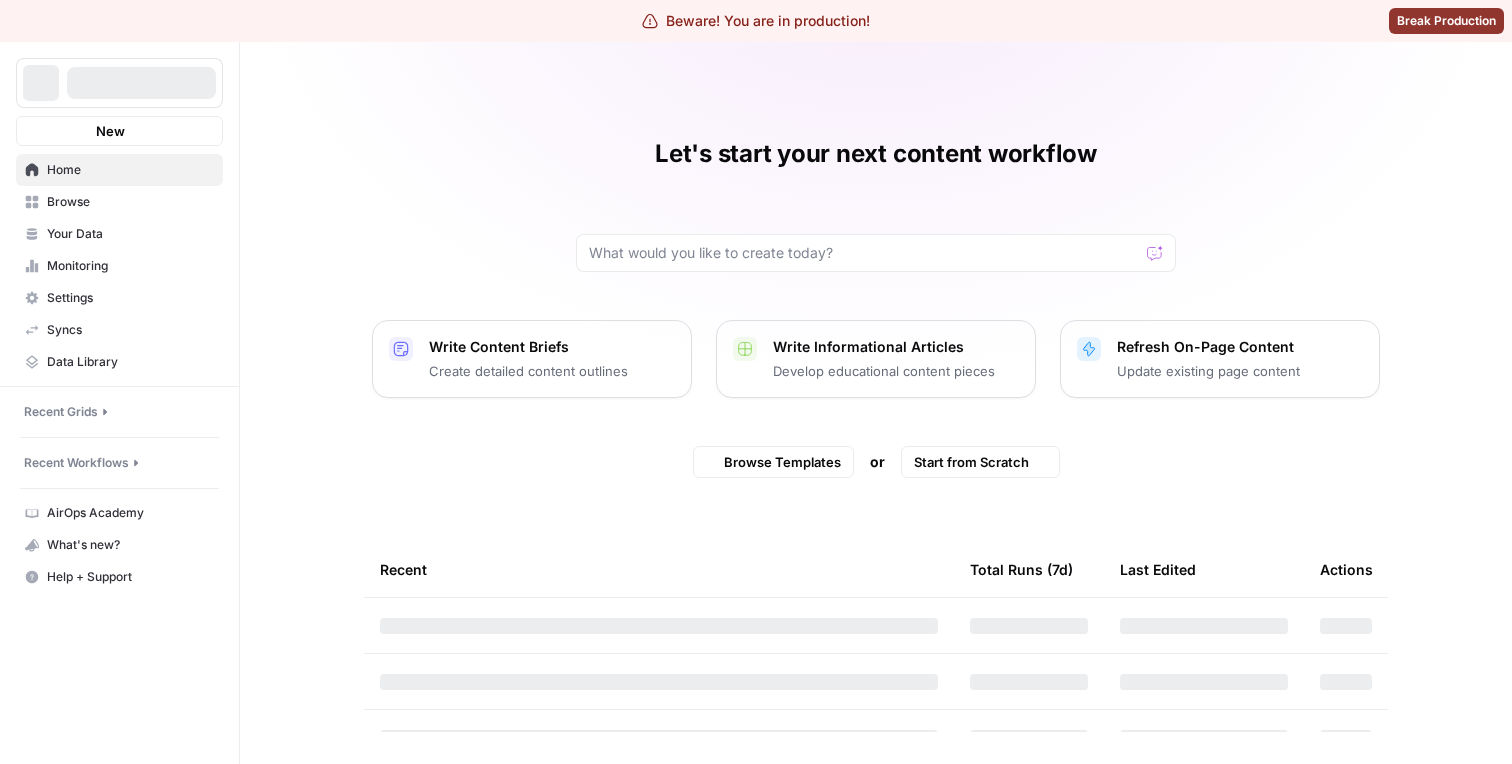 scroll, scrollTop: 0, scrollLeft: 0, axis: both 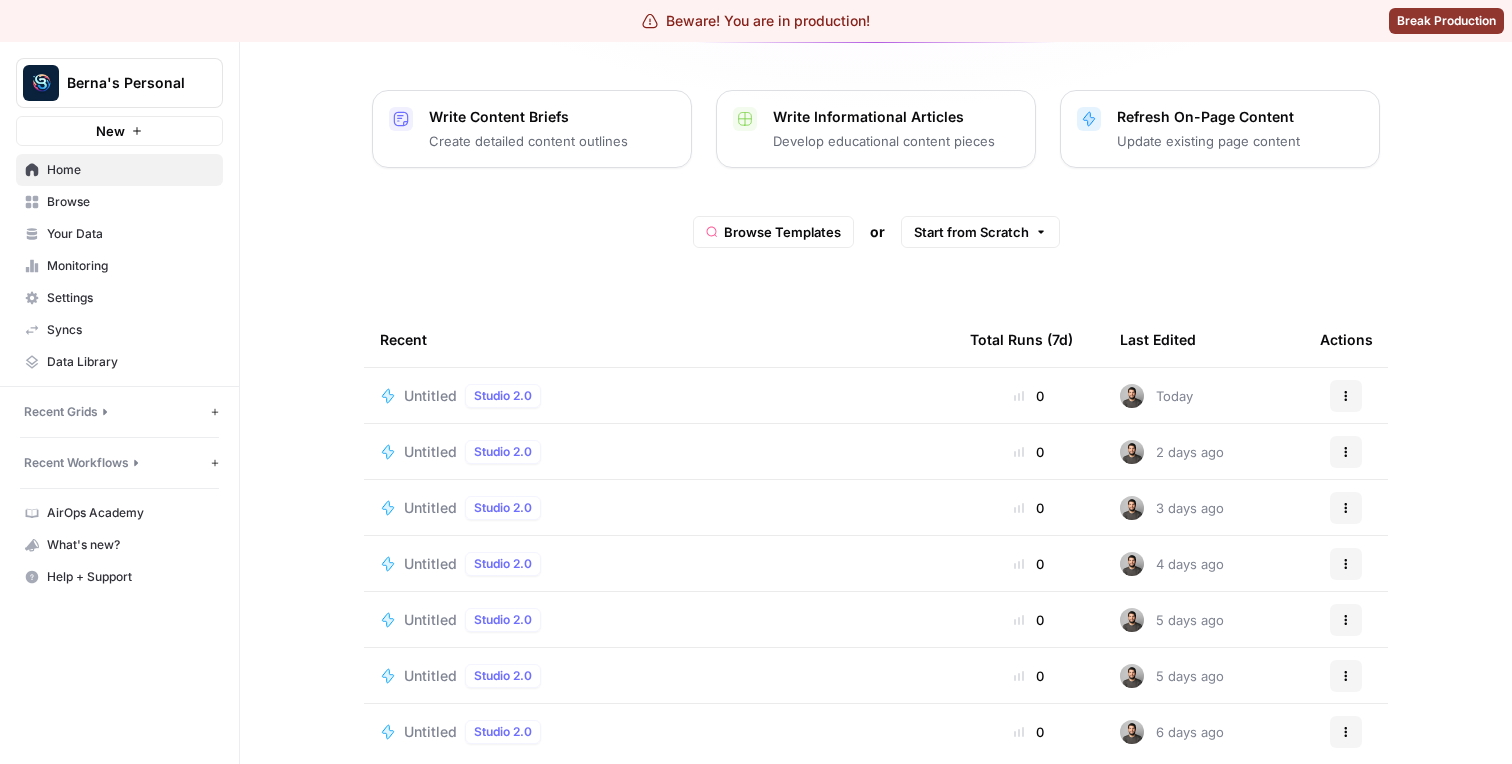 click on "Monitoring" at bounding box center [130, 266] 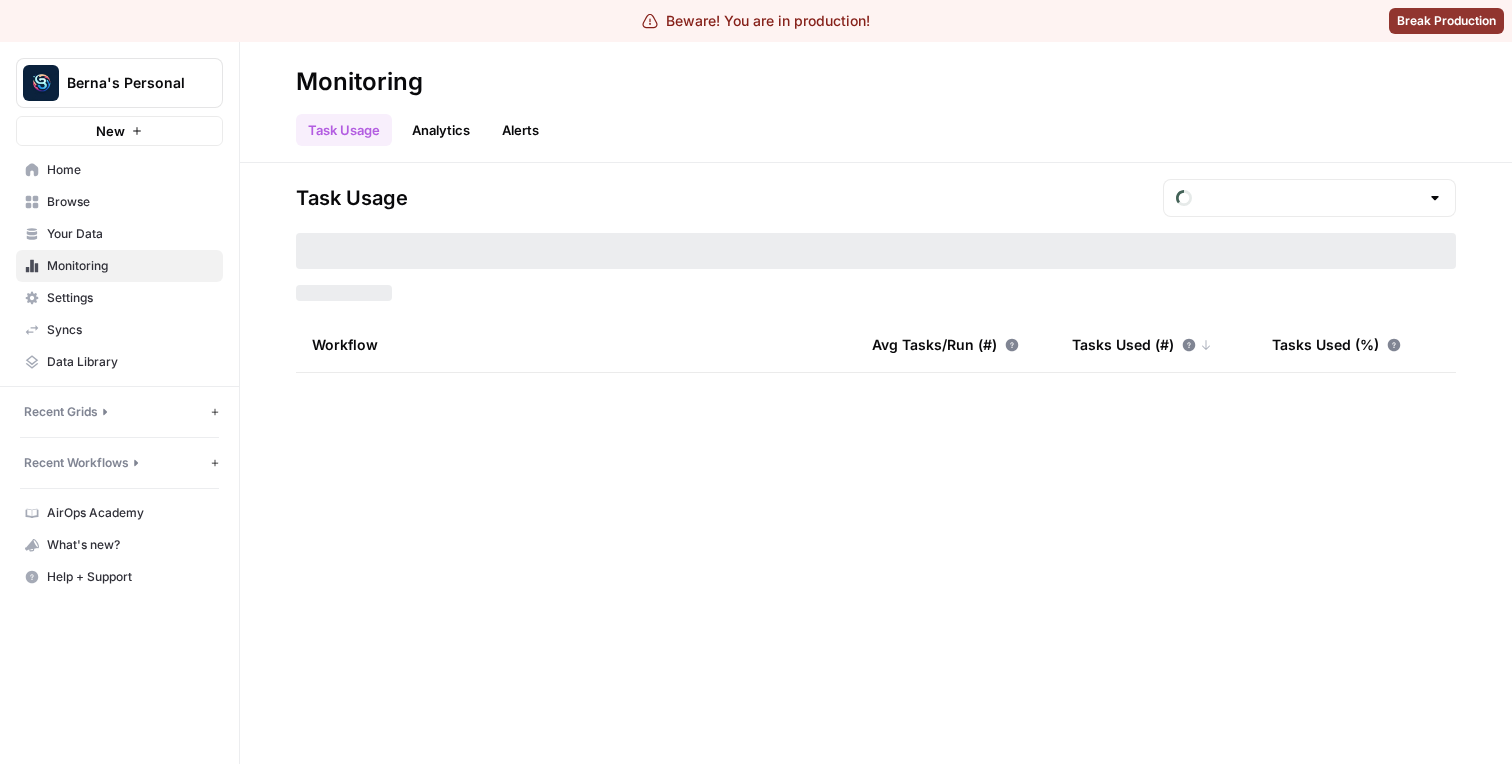 type on "July Tasks" 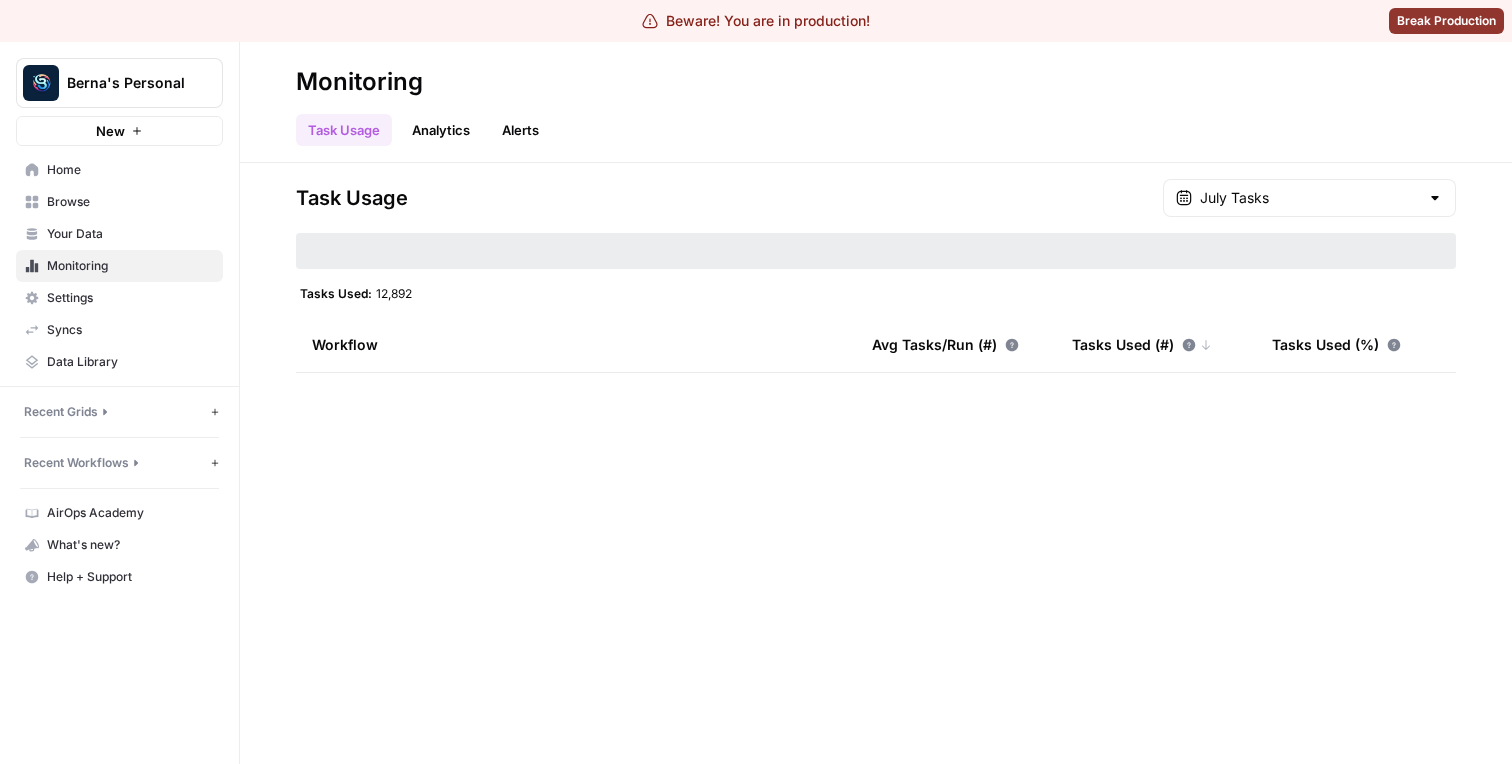 click on "Settings" at bounding box center (130, 298) 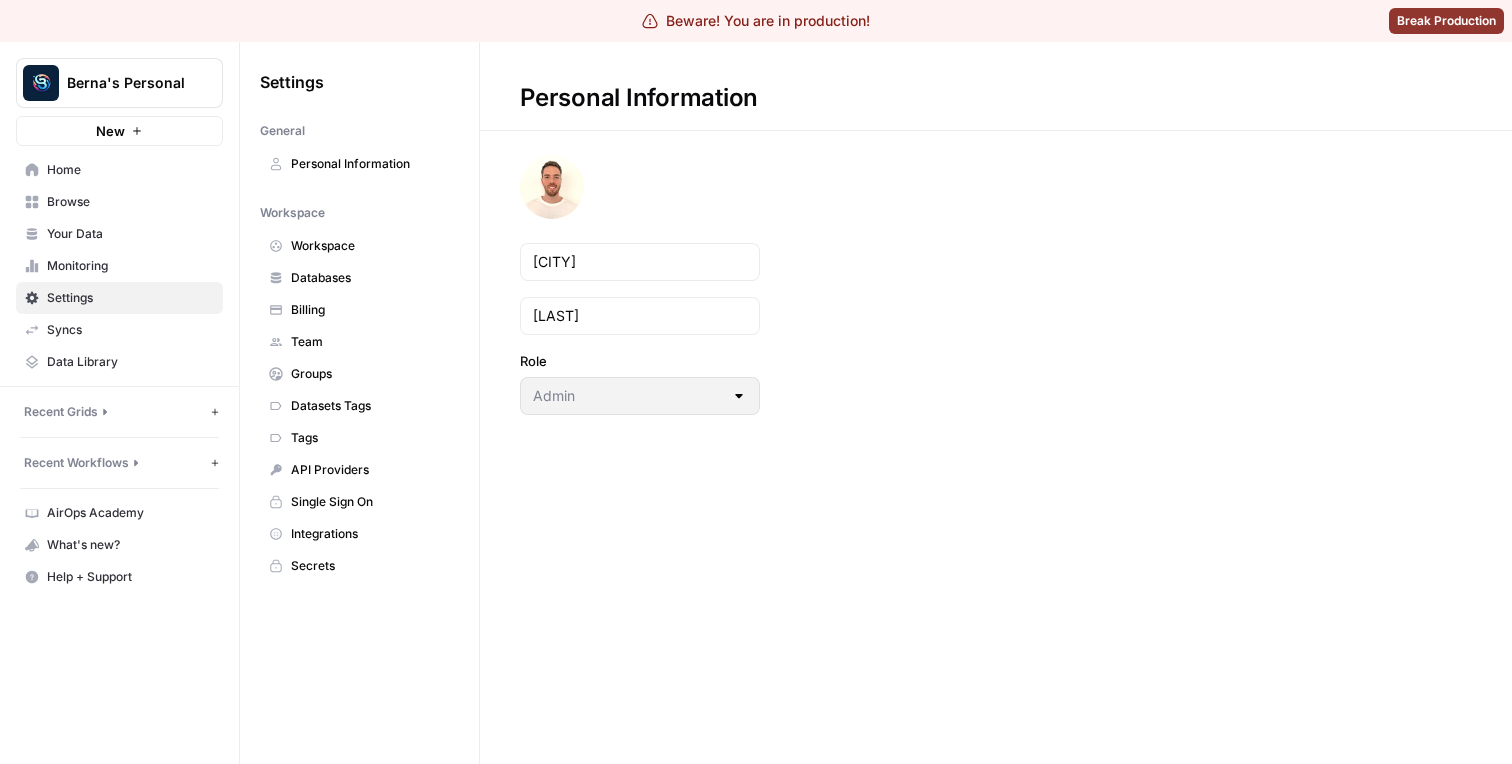 click on "Your Data" at bounding box center (130, 234) 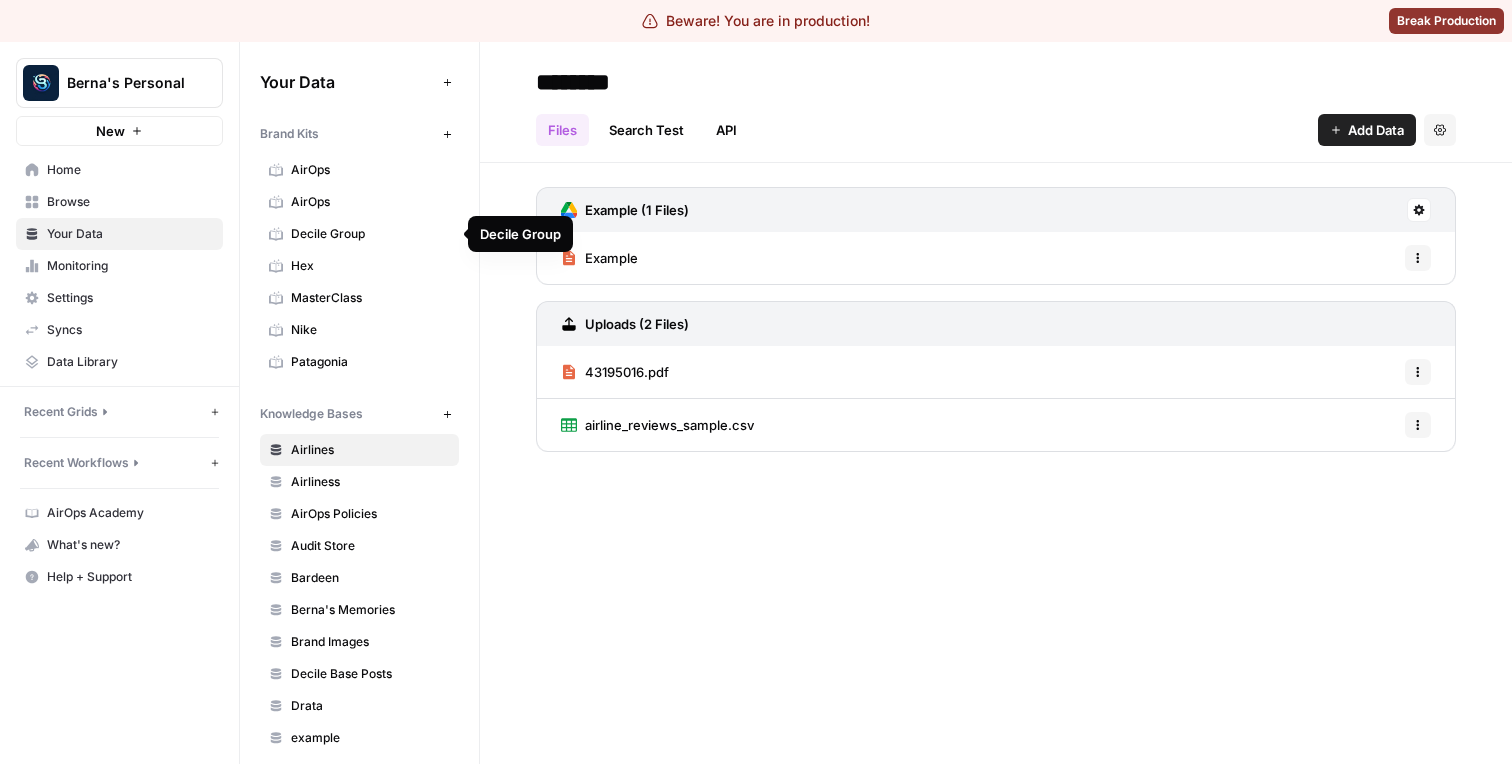 click on "MasterClass" at bounding box center [370, 298] 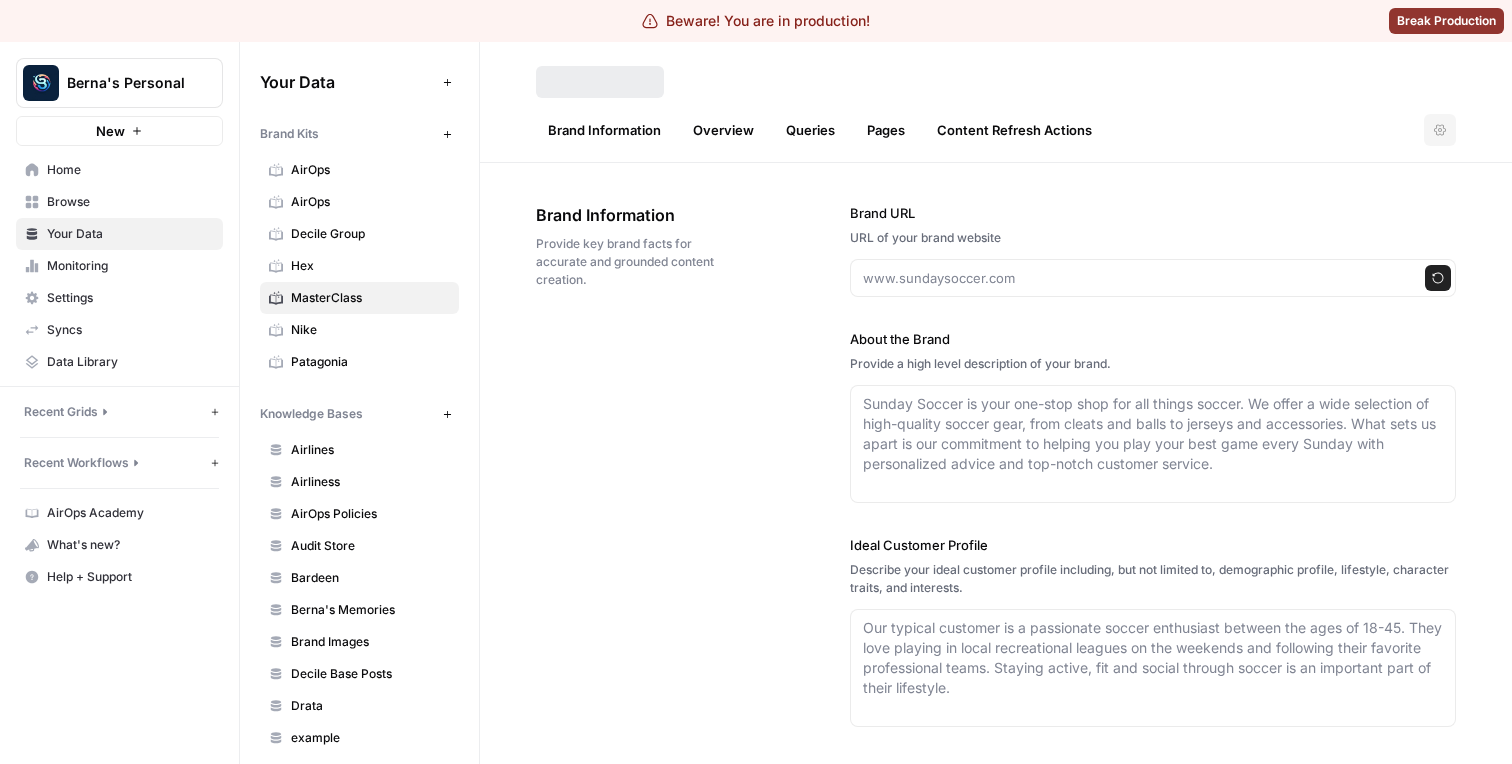 type on "masterclass.com" 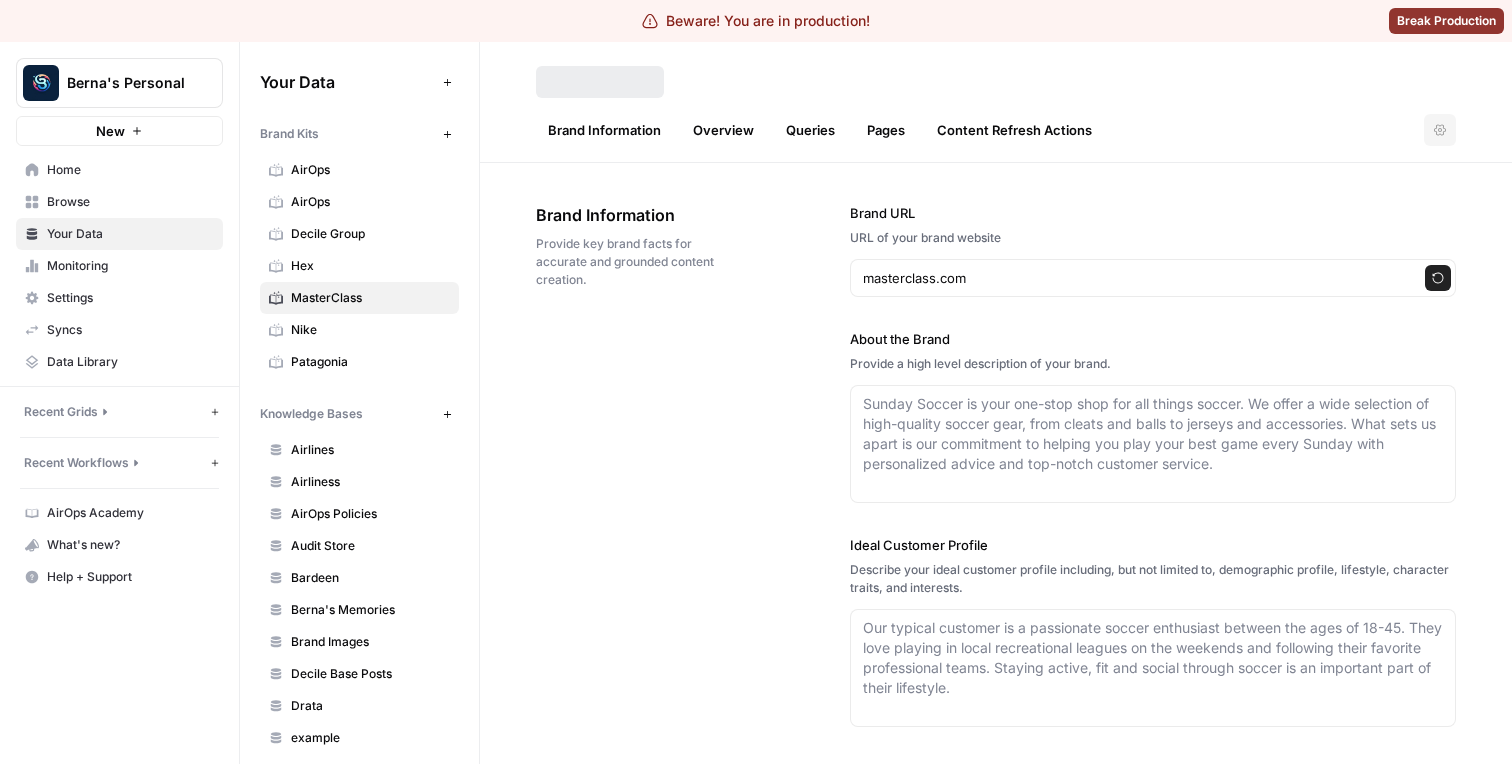 type on "MasterClass is an online learning platform offering courses taught by experts in various fields. The platform provides high-quality video lessons, allowing users to learn from renowned instructors. MasterClass stands out for its unique approach to learning, offering in-depth, high-quality video lessons taught by industry leaders." 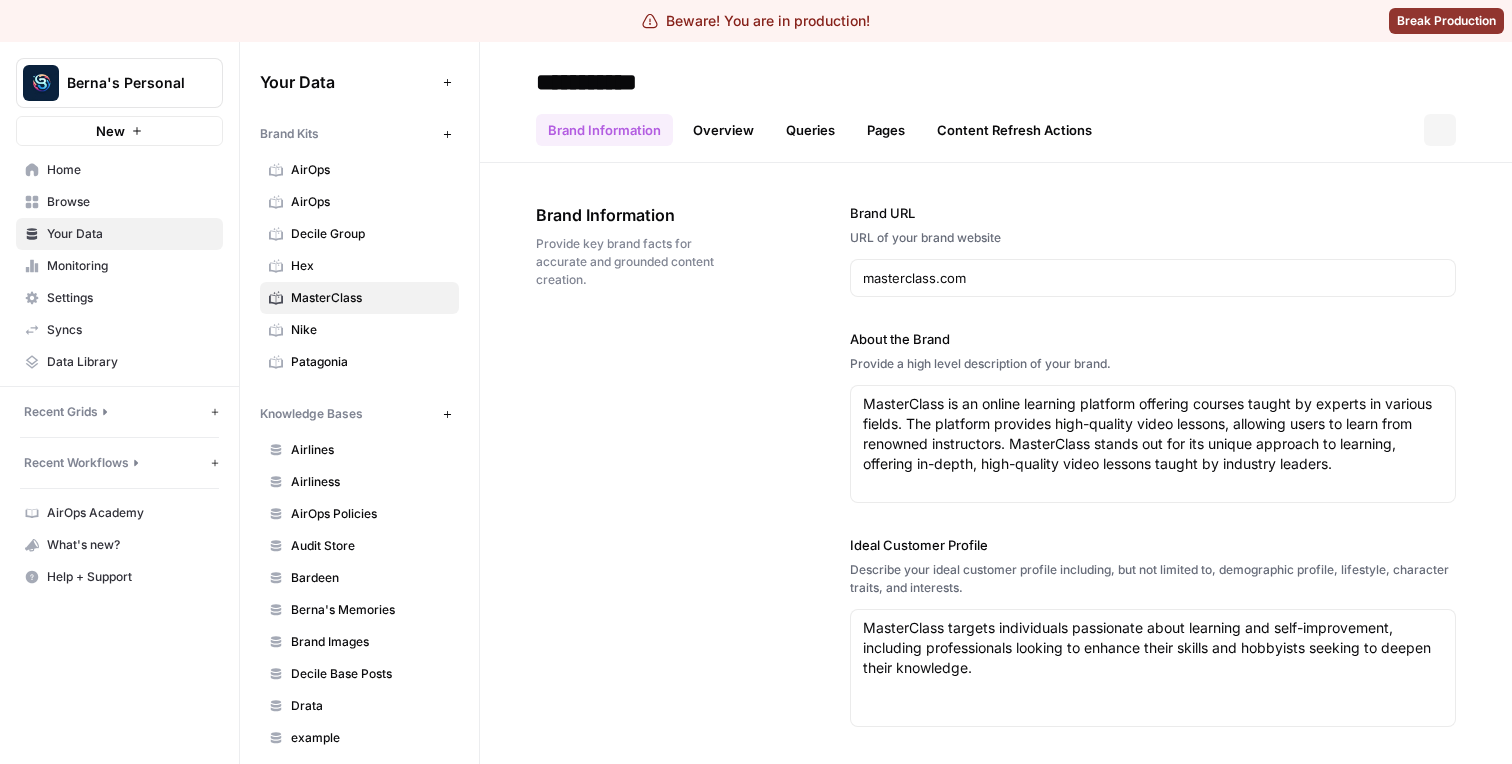 click on "Queries" at bounding box center [810, 130] 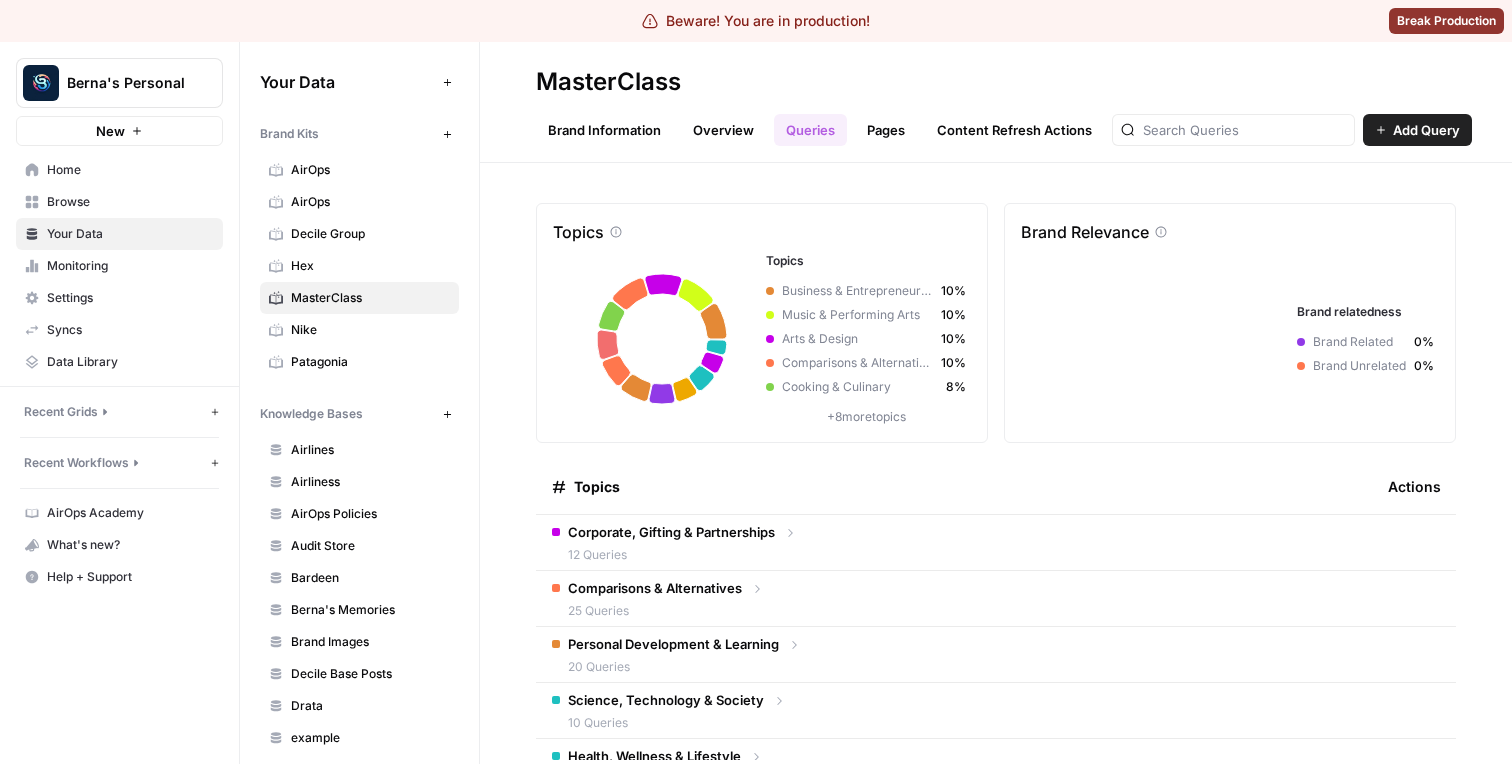 click on "Pages" at bounding box center [886, 130] 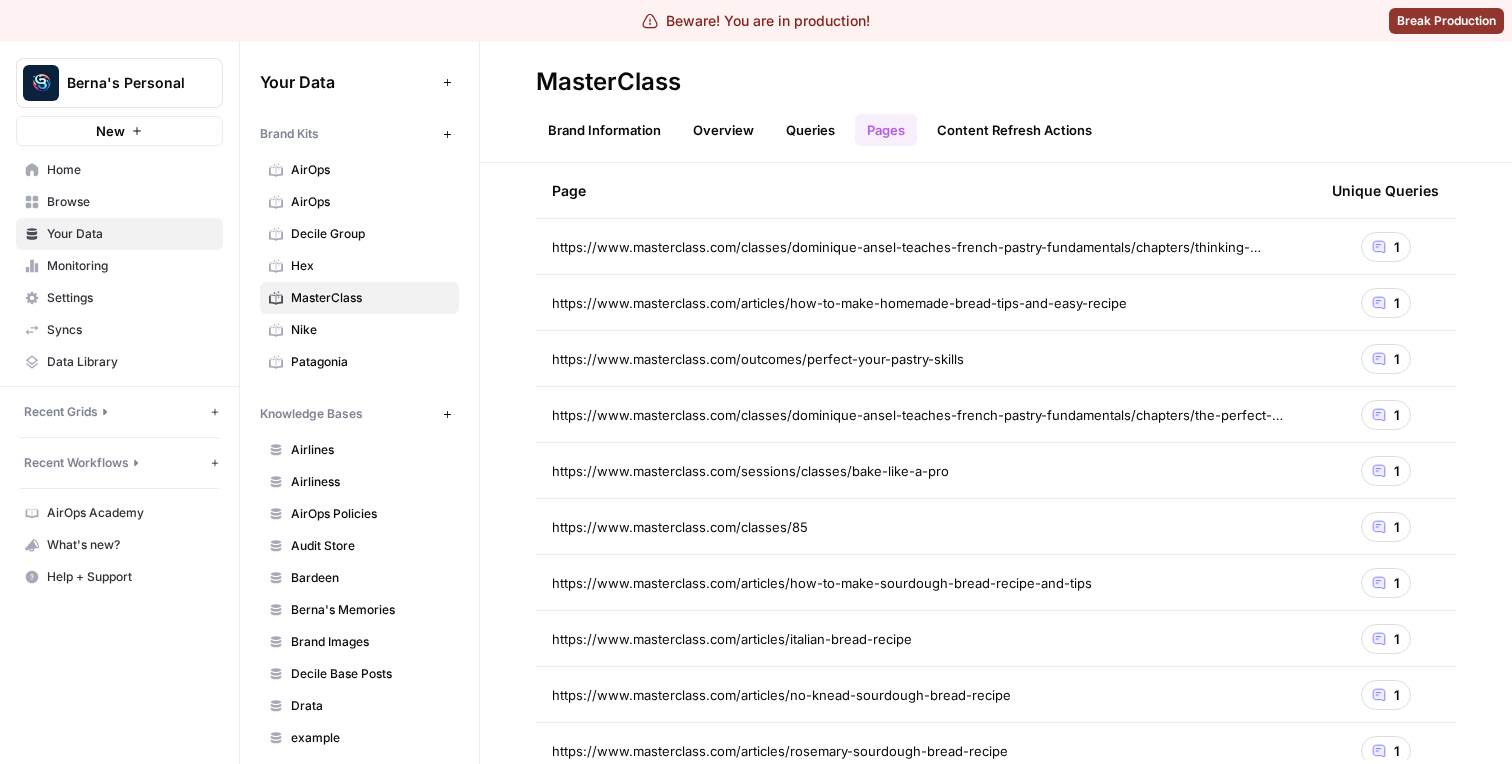 click on "Overview" at bounding box center (723, 130) 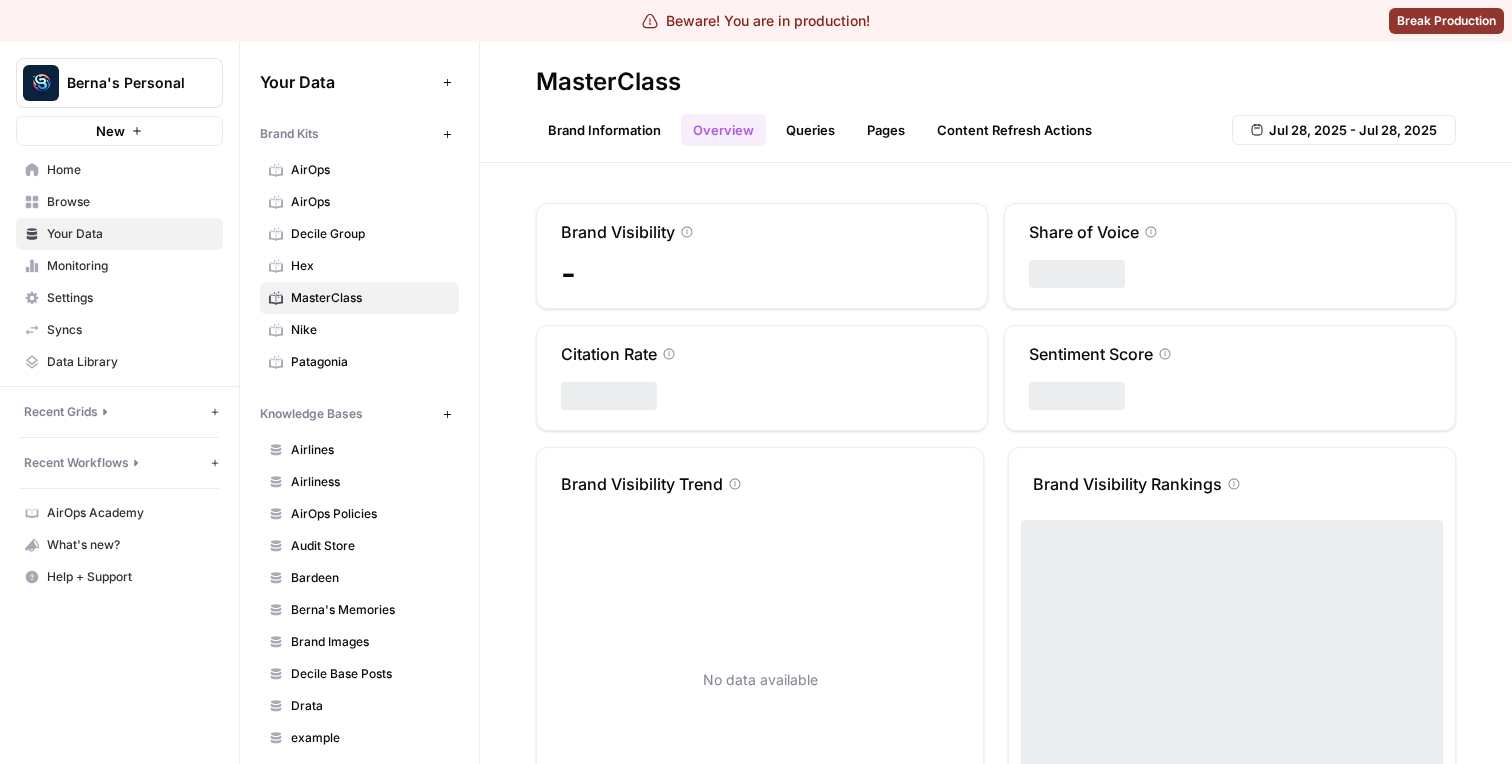 click on "Queries" at bounding box center (810, 130) 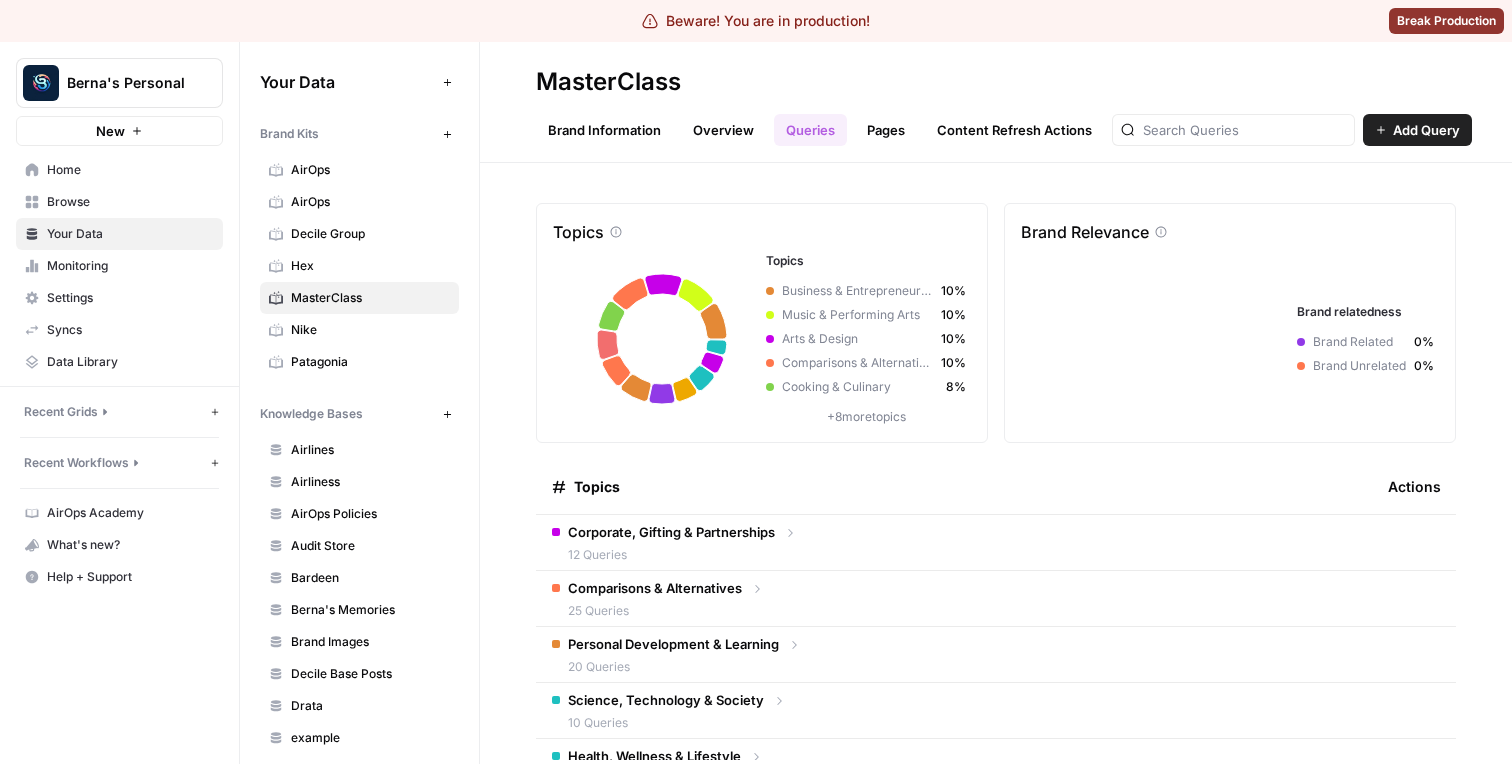 click on "Corporate, Gifting & Partnerships" at bounding box center [671, 532] 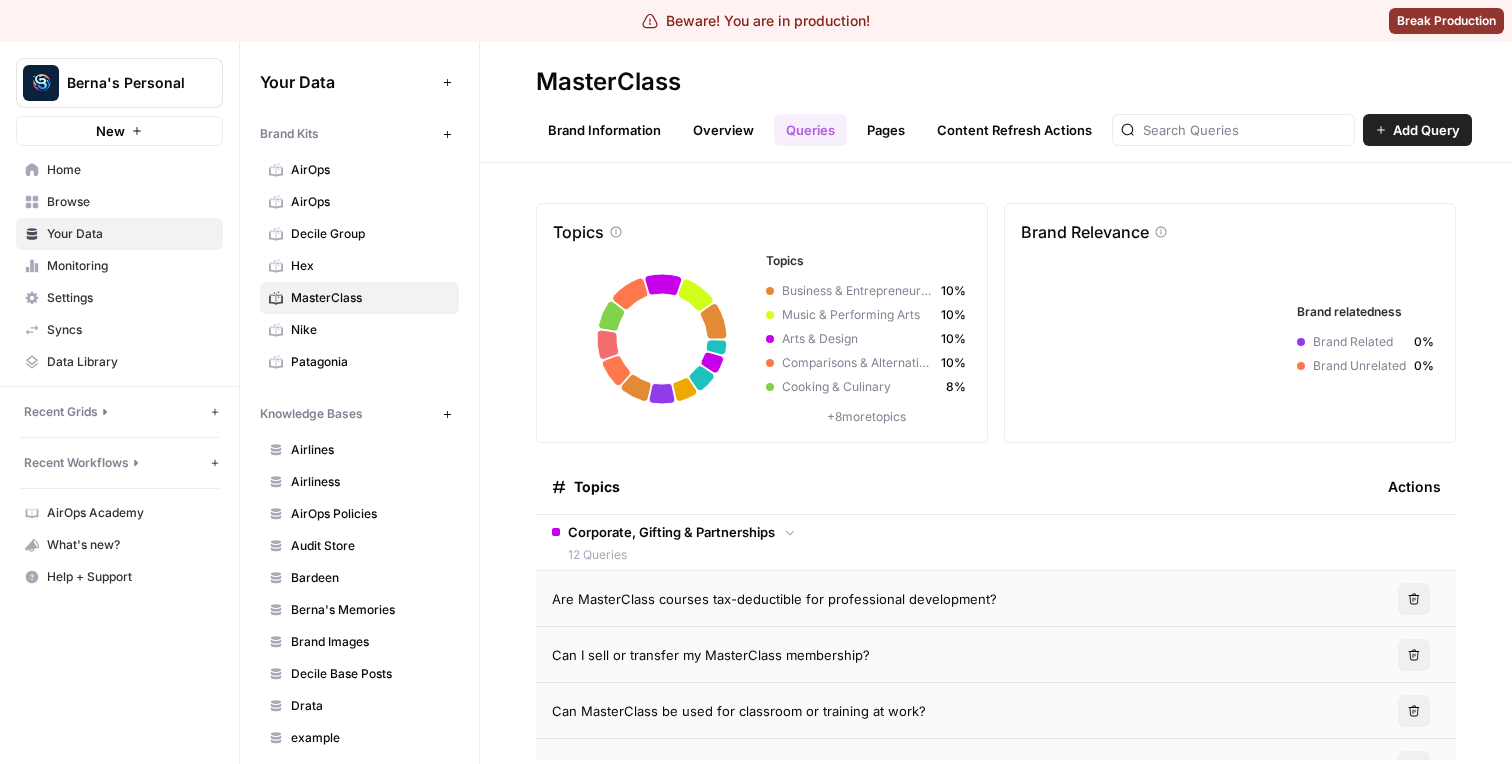 click on "Are MasterClass courses tax-deductible for professional development?" at bounding box center [954, 599] 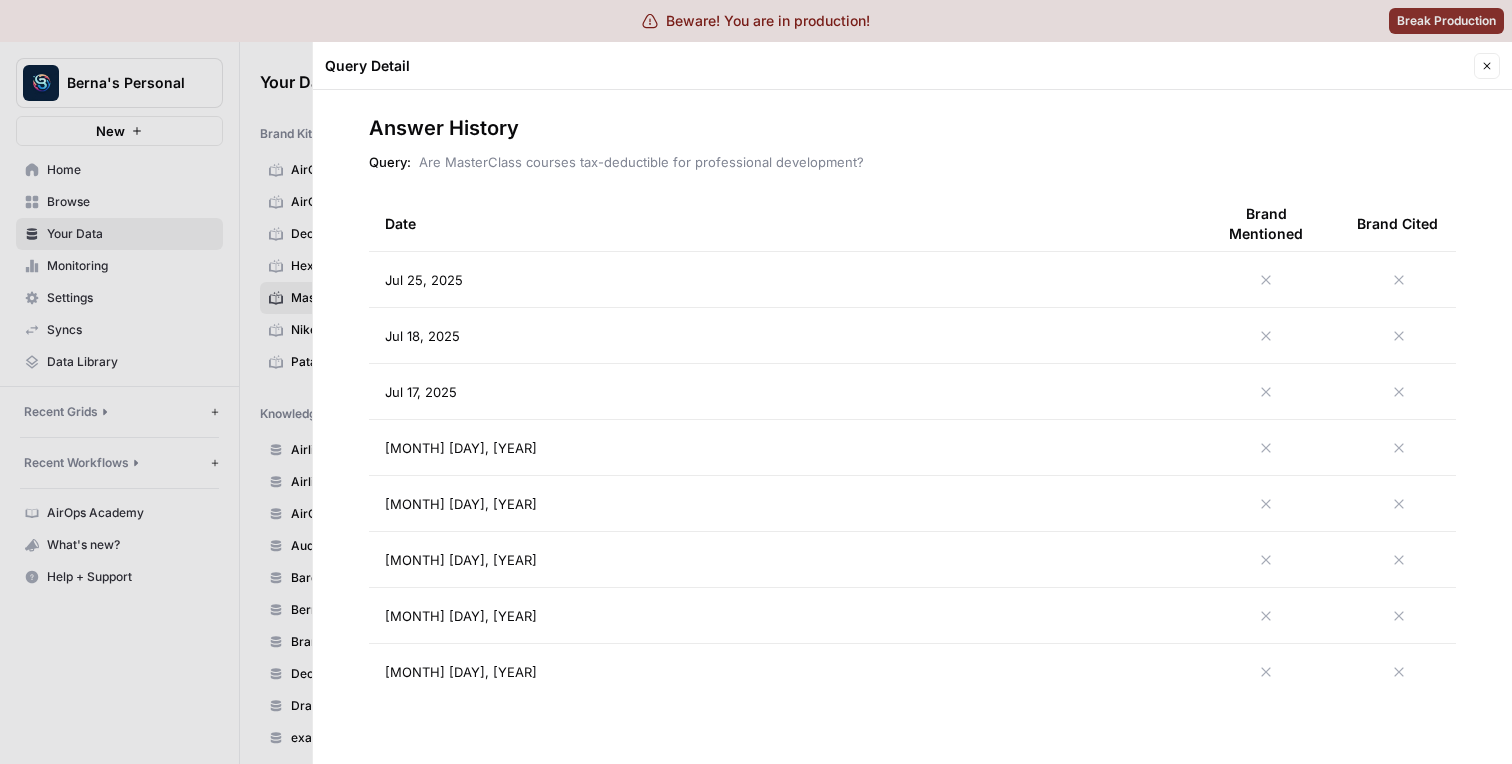 click on "Jul 25, 2025" at bounding box center [780, 279] 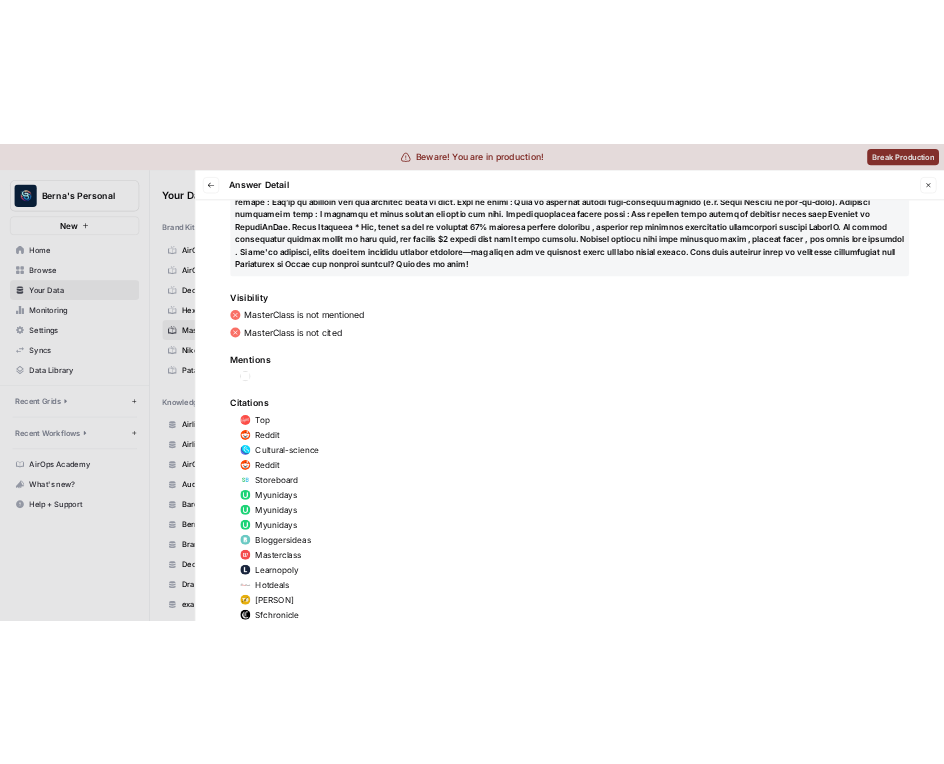 scroll, scrollTop: 426, scrollLeft: 0, axis: vertical 